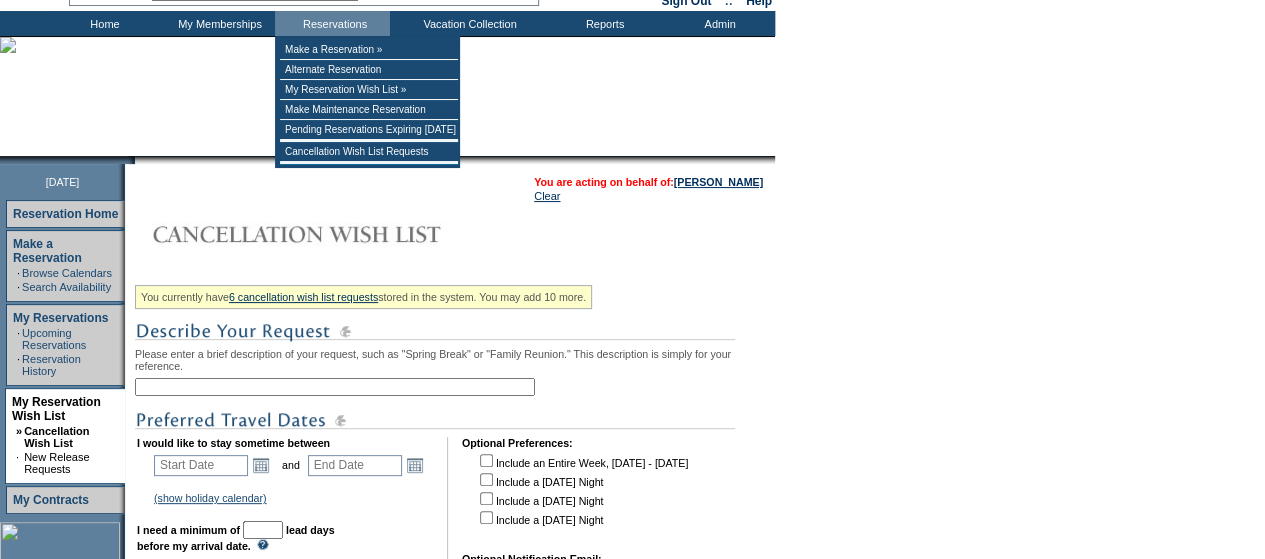scroll, scrollTop: 266, scrollLeft: 0, axis: vertical 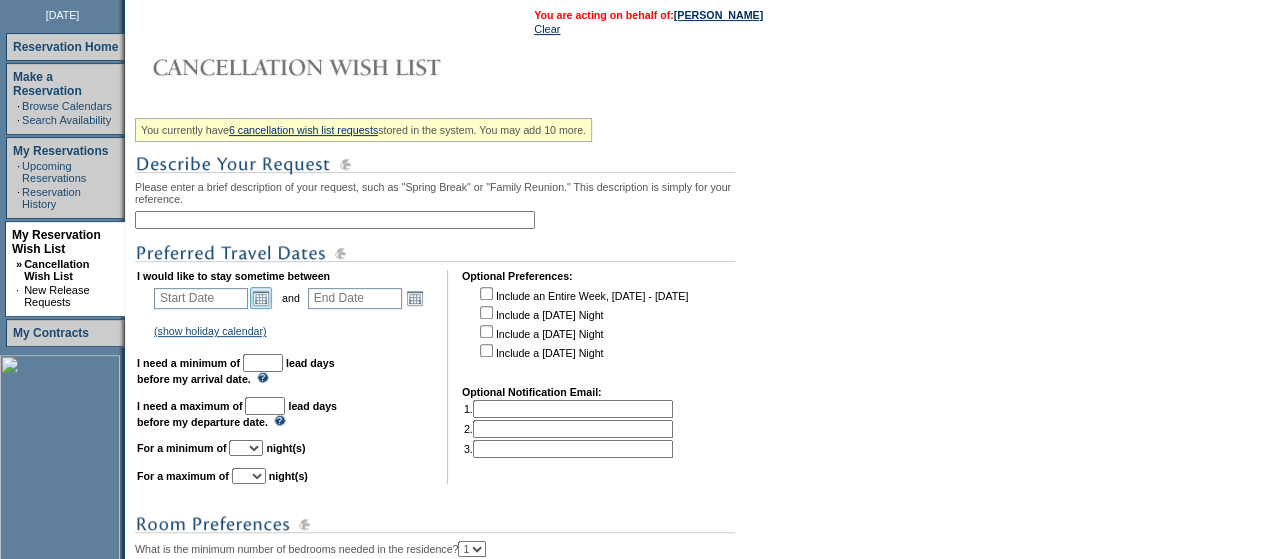 click on "Open the calendar popup." at bounding box center [261, 298] 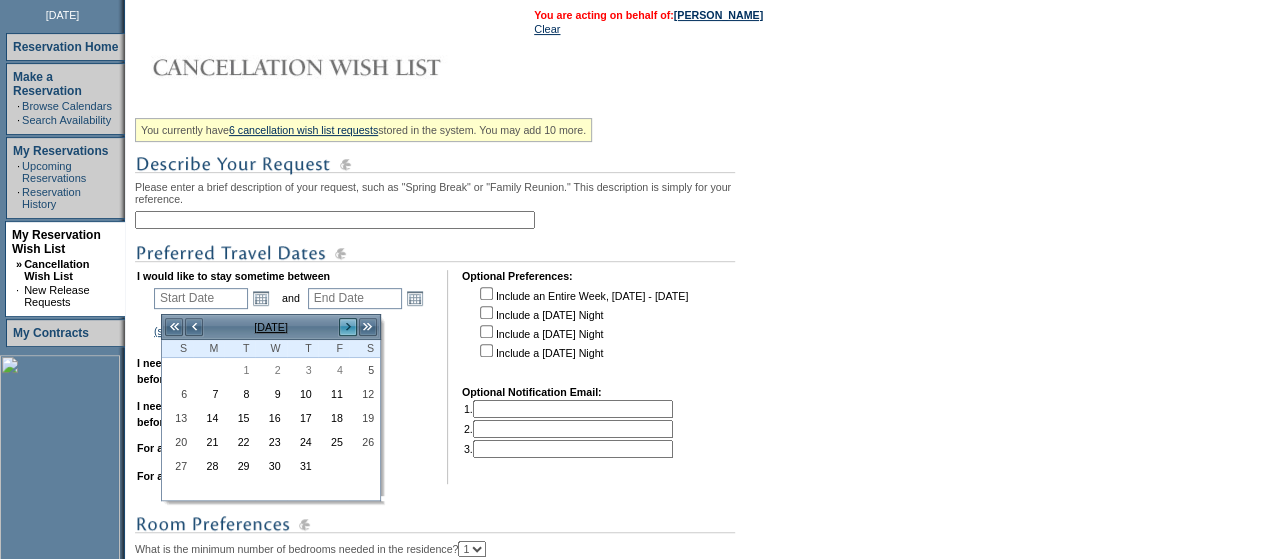 click on ">" at bounding box center [348, 327] 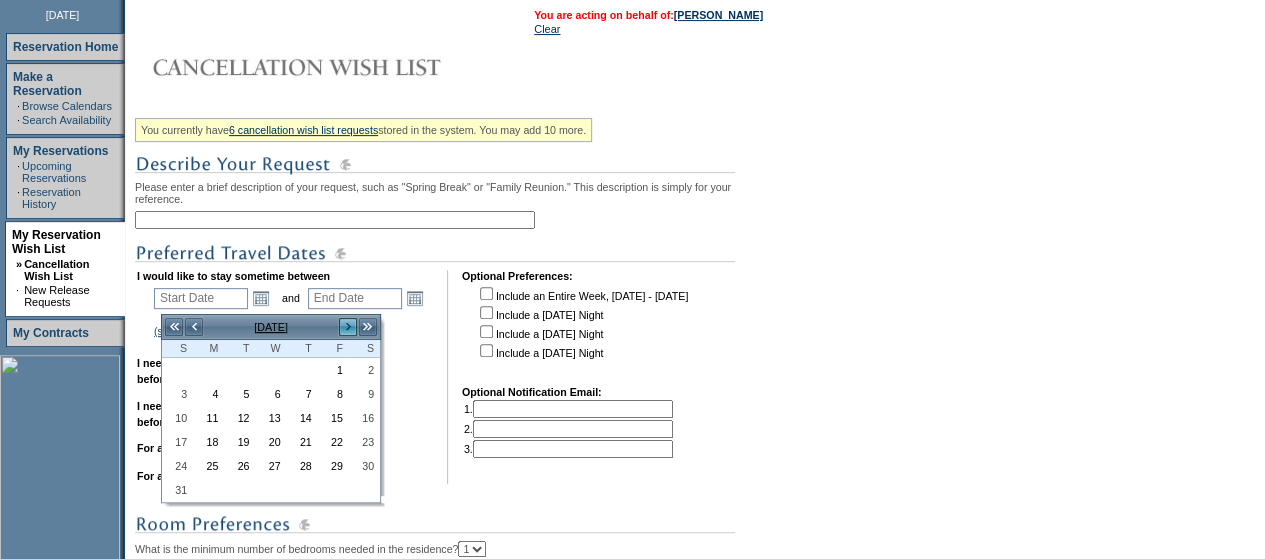 click on ">" at bounding box center (348, 327) 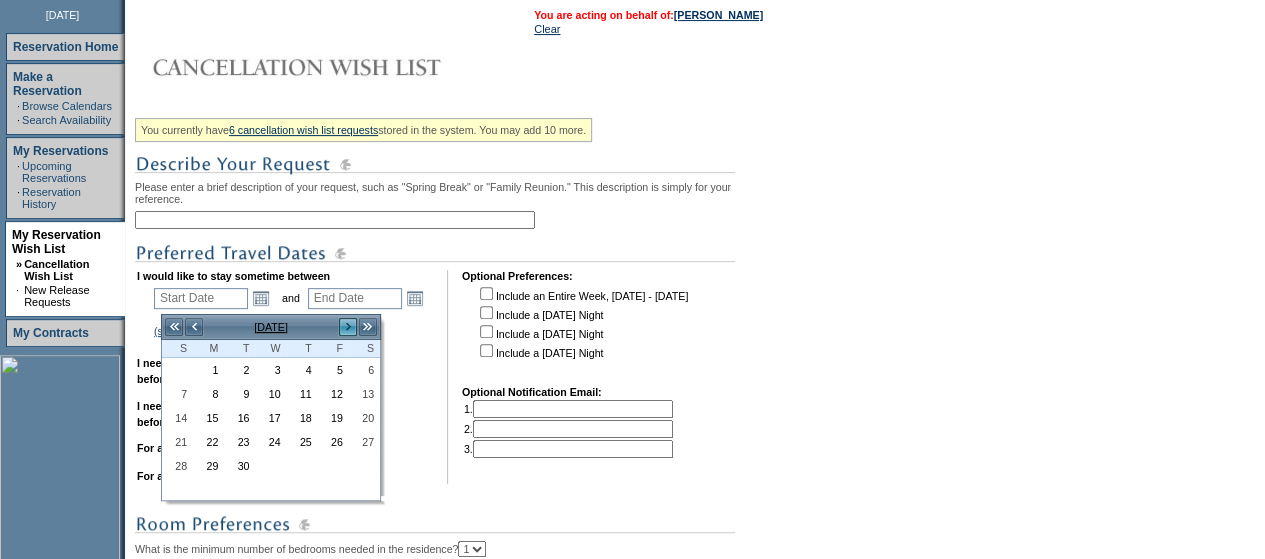 click on ">" at bounding box center (348, 327) 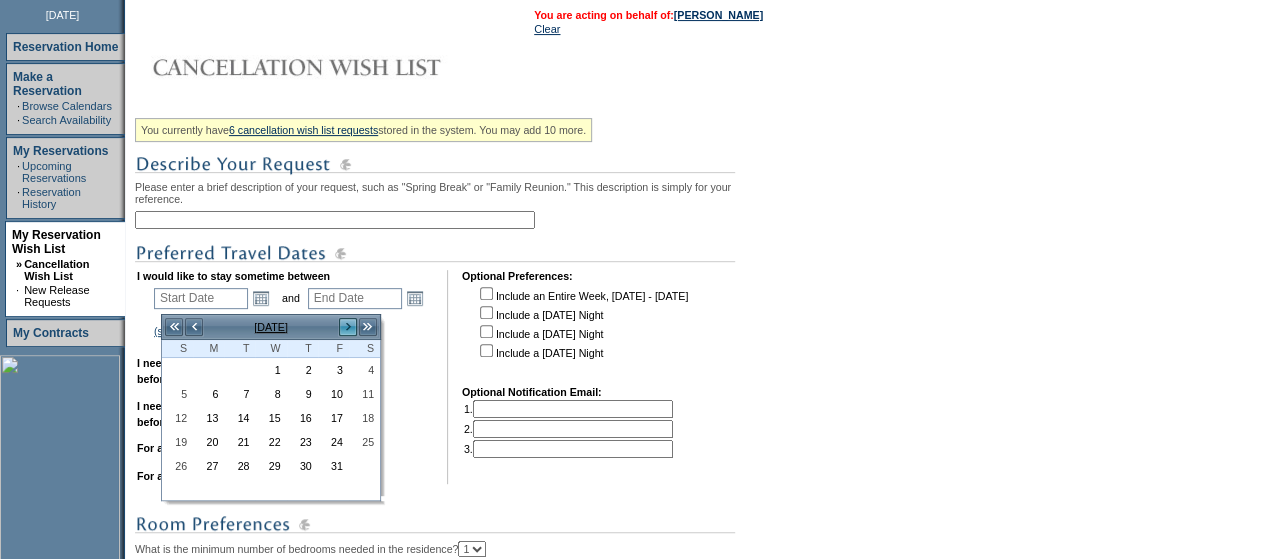 click on ">" at bounding box center [348, 327] 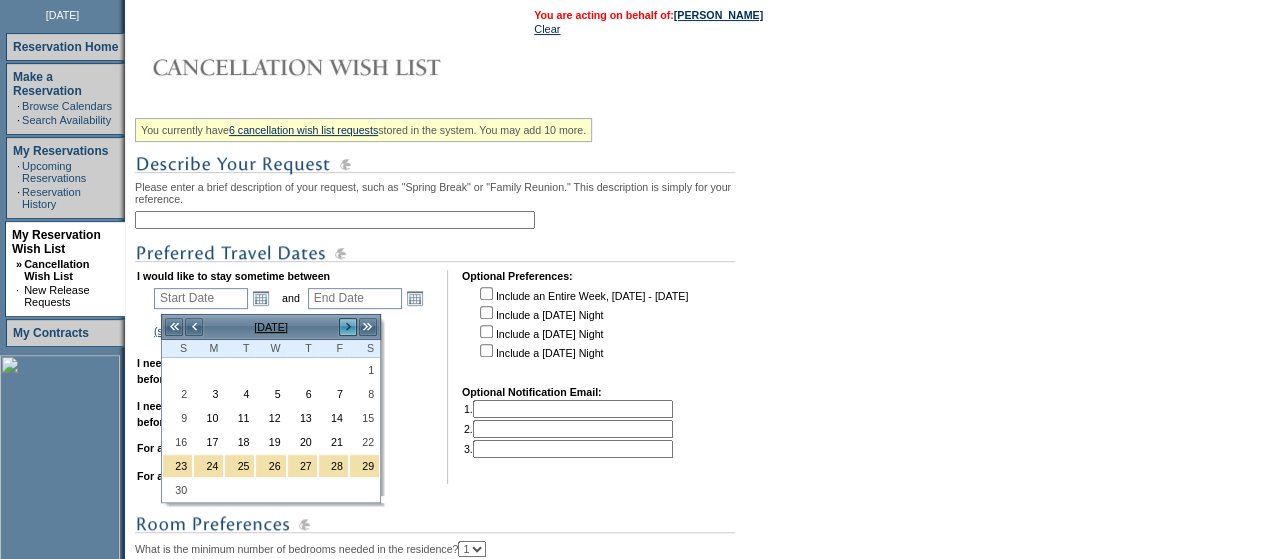 click on ">" at bounding box center [348, 327] 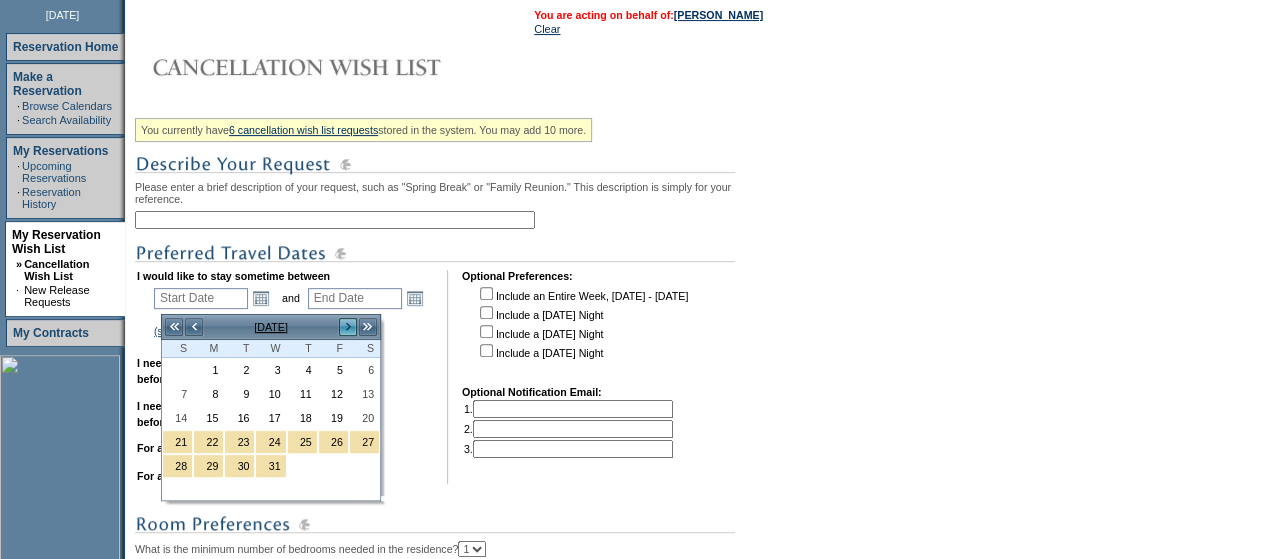 click on ">" at bounding box center [348, 327] 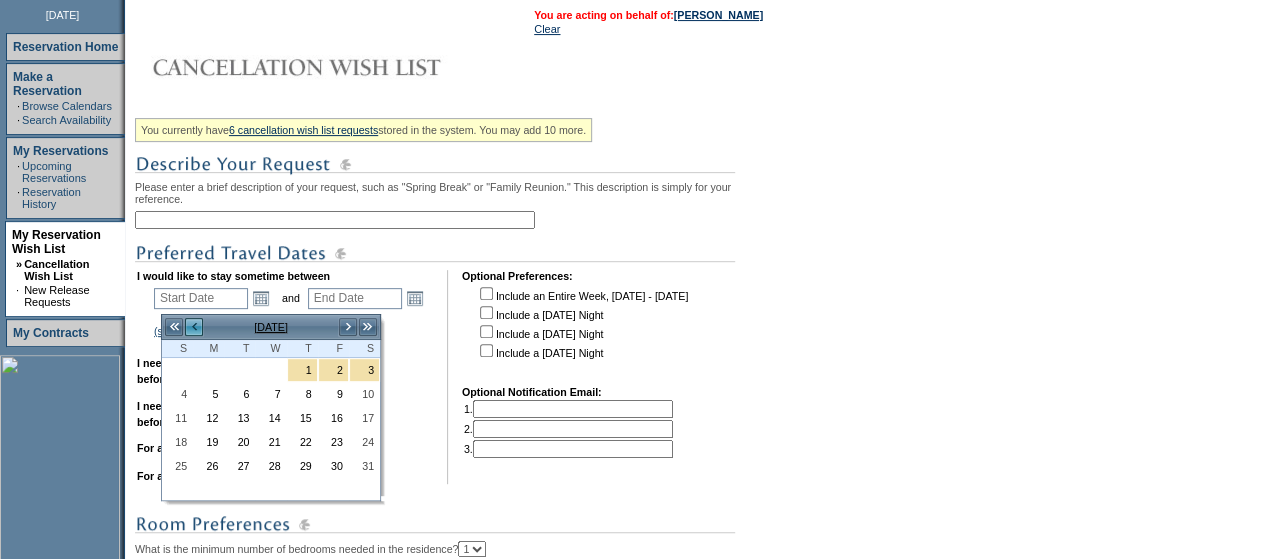 click on "<" at bounding box center [194, 327] 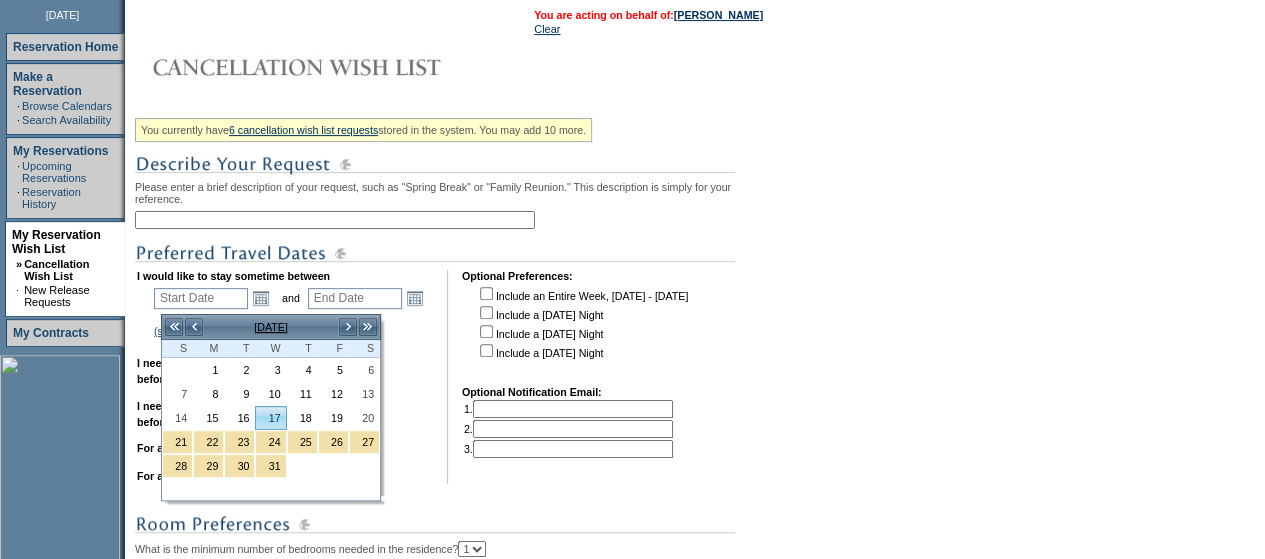click on "17" at bounding box center (270, 418) 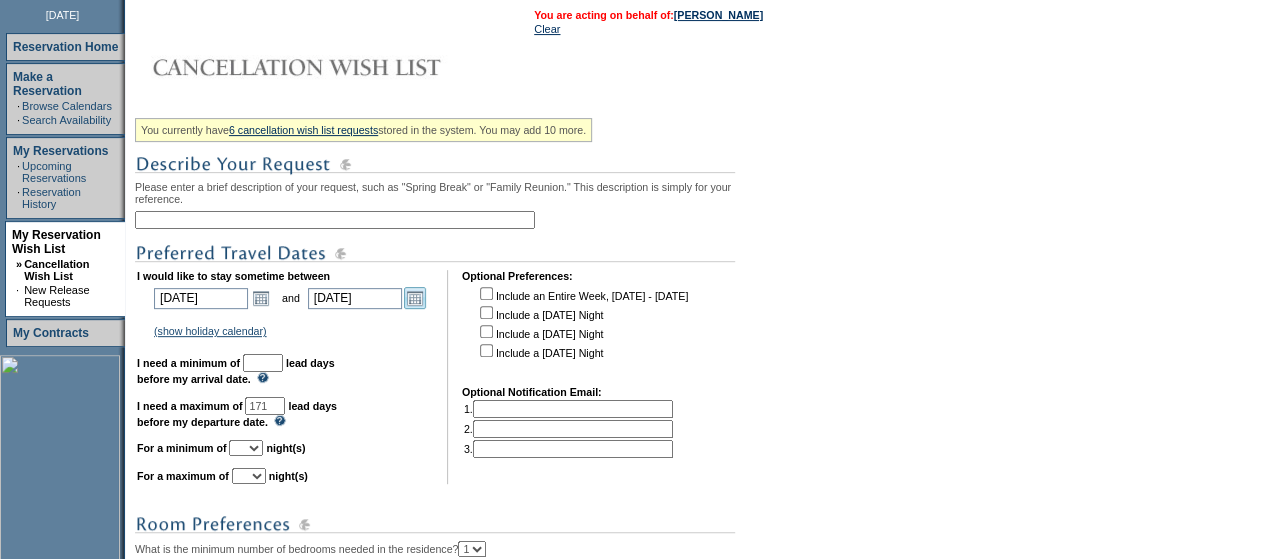 drag, startPoint x: 408, startPoint y: 290, endPoint x: 426, endPoint y: 305, distance: 23.43075 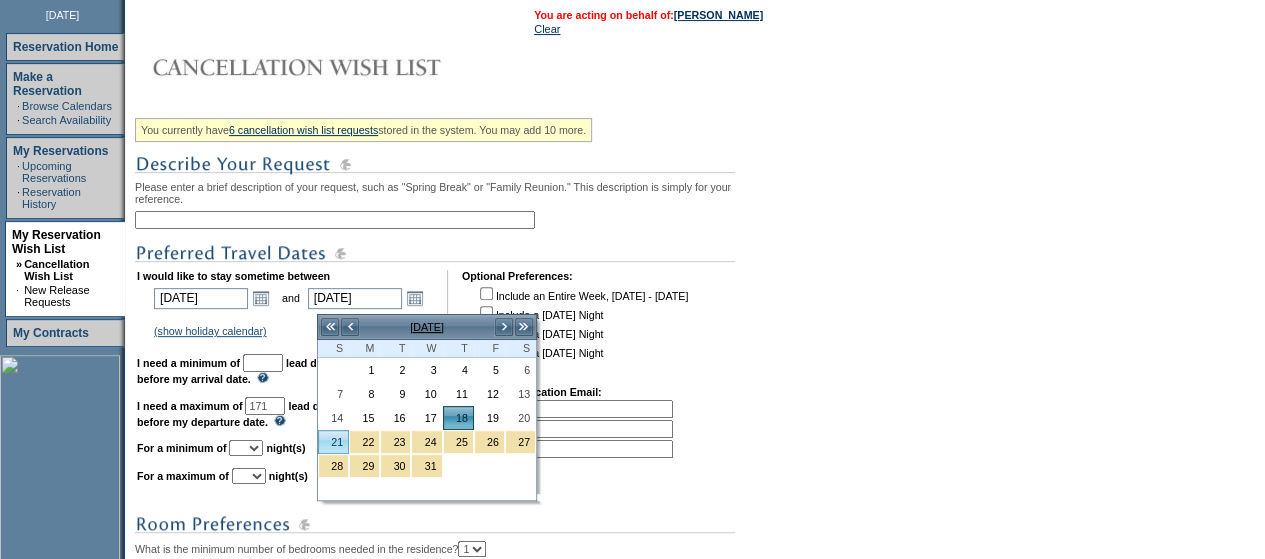 click on "21" at bounding box center (333, 442) 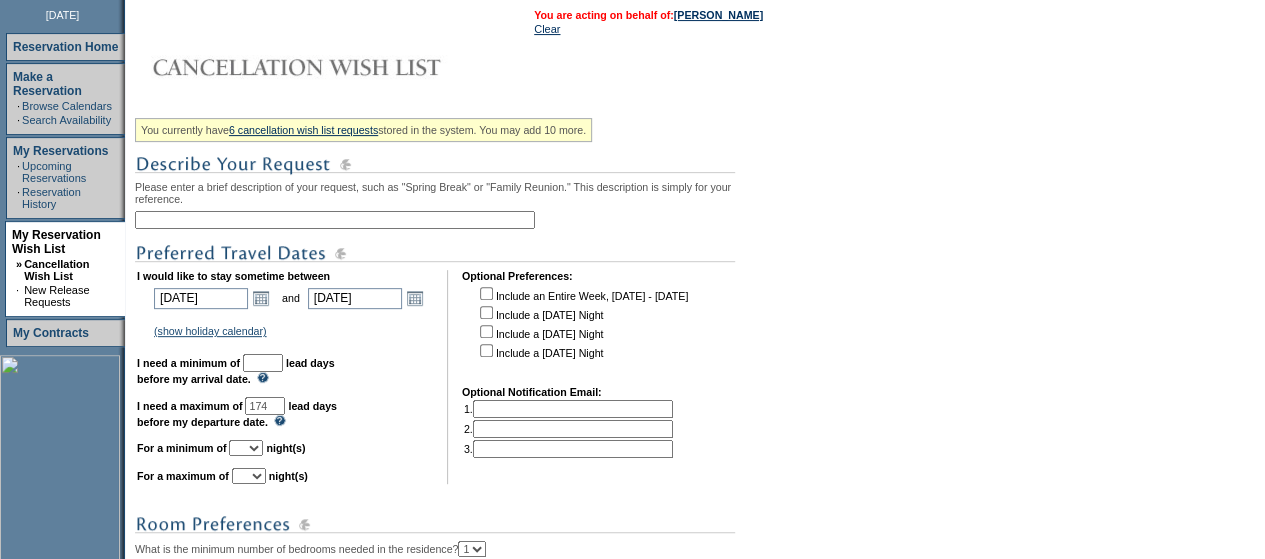 click at bounding box center (263, 363) 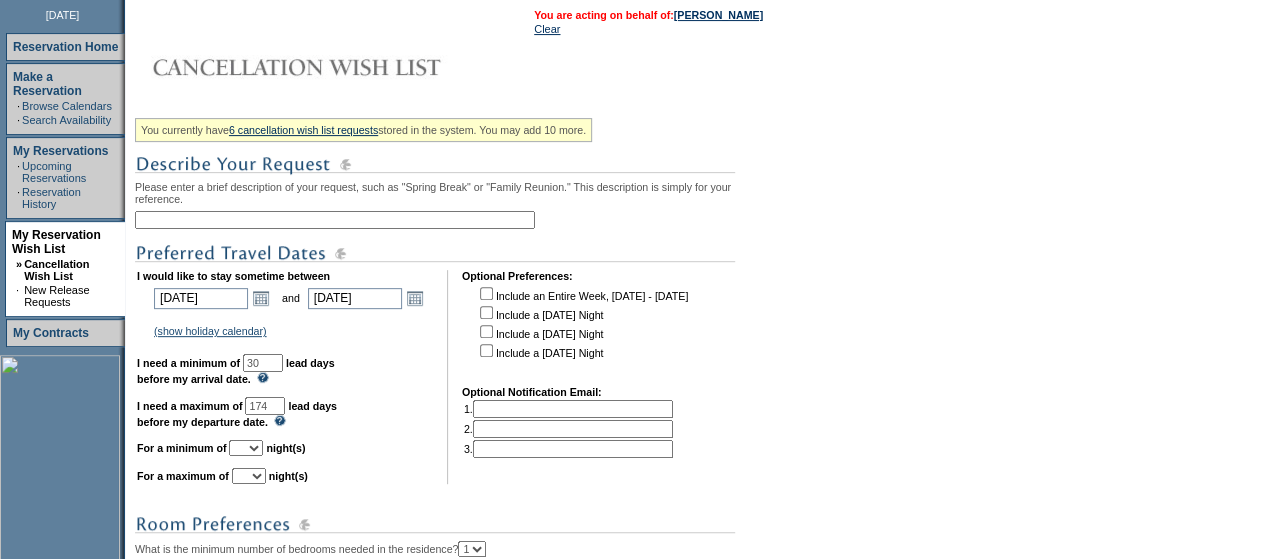 click at bounding box center (335, 220) 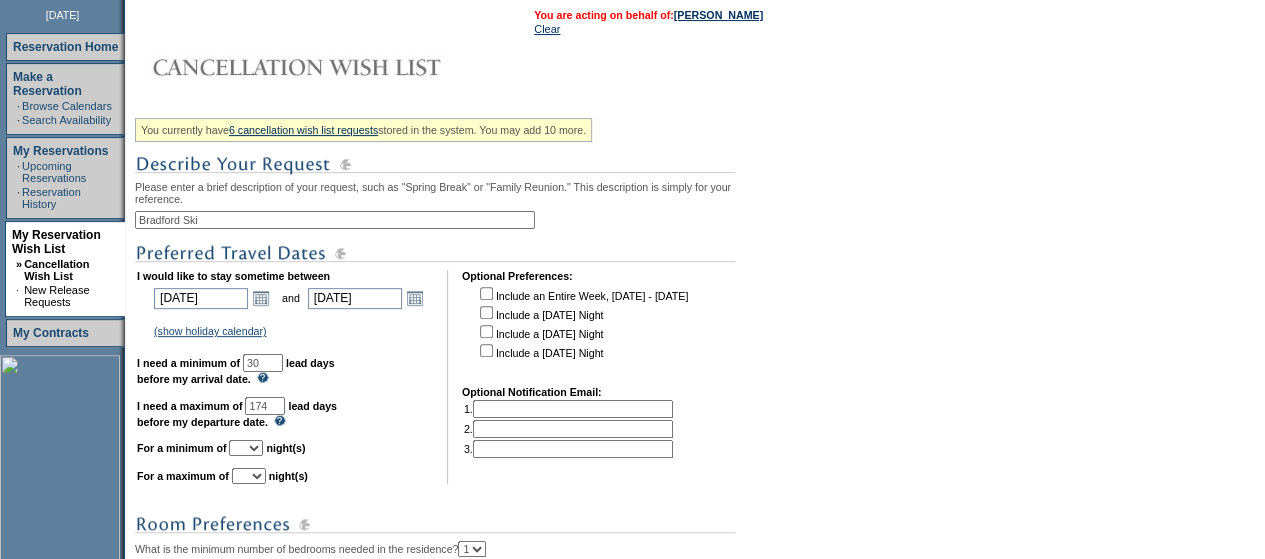 click on "Bradford Ski" at bounding box center [335, 220] 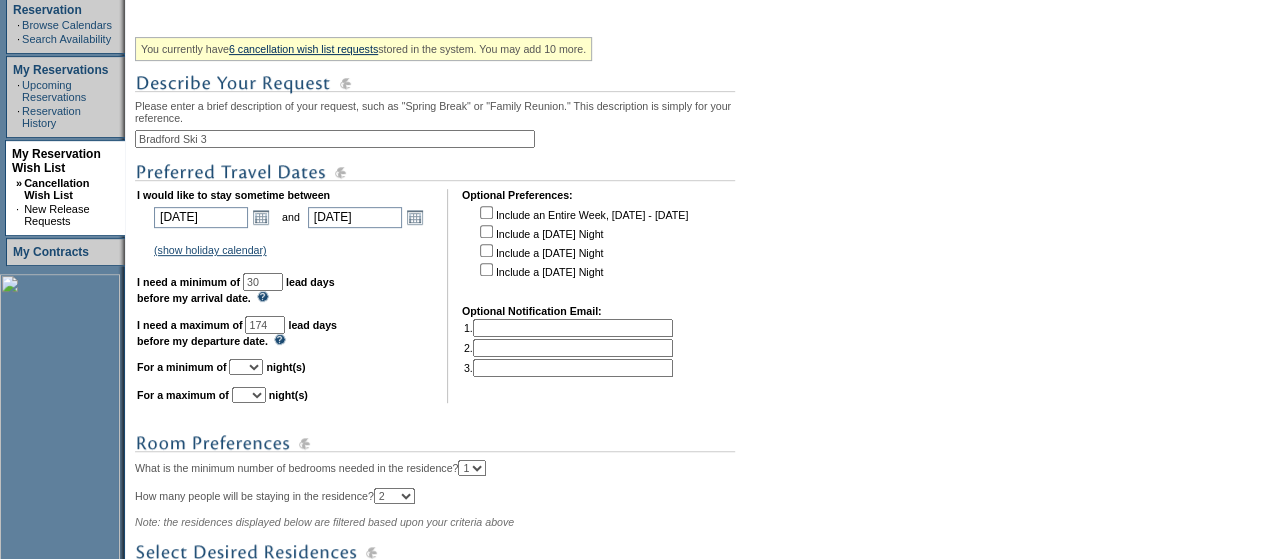 scroll, scrollTop: 400, scrollLeft: 0, axis: vertical 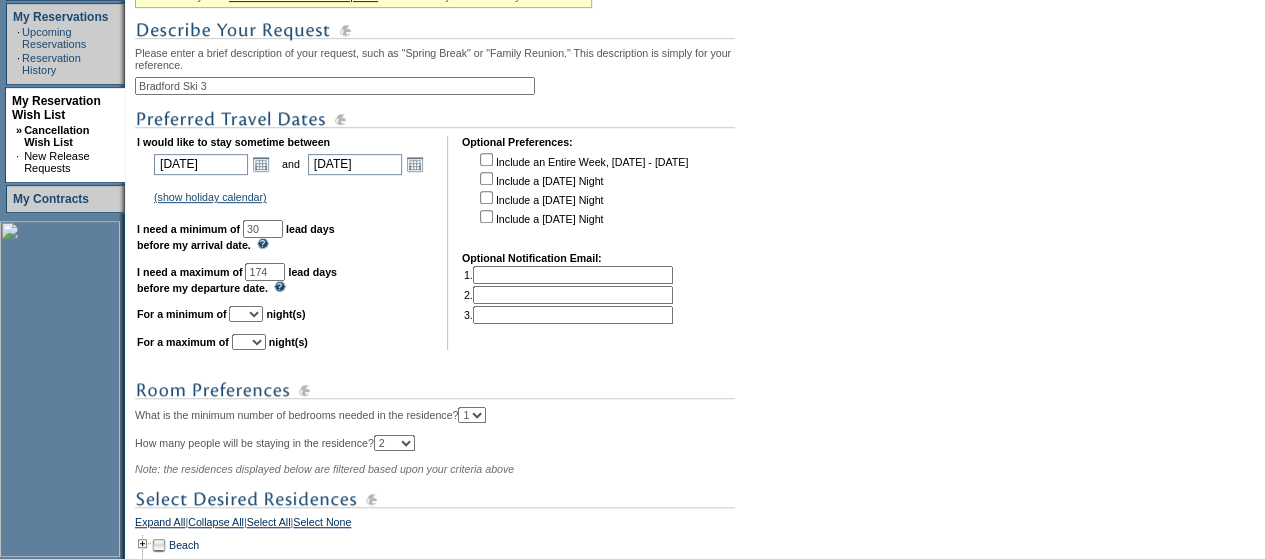 type on "Bradford Ski 3" 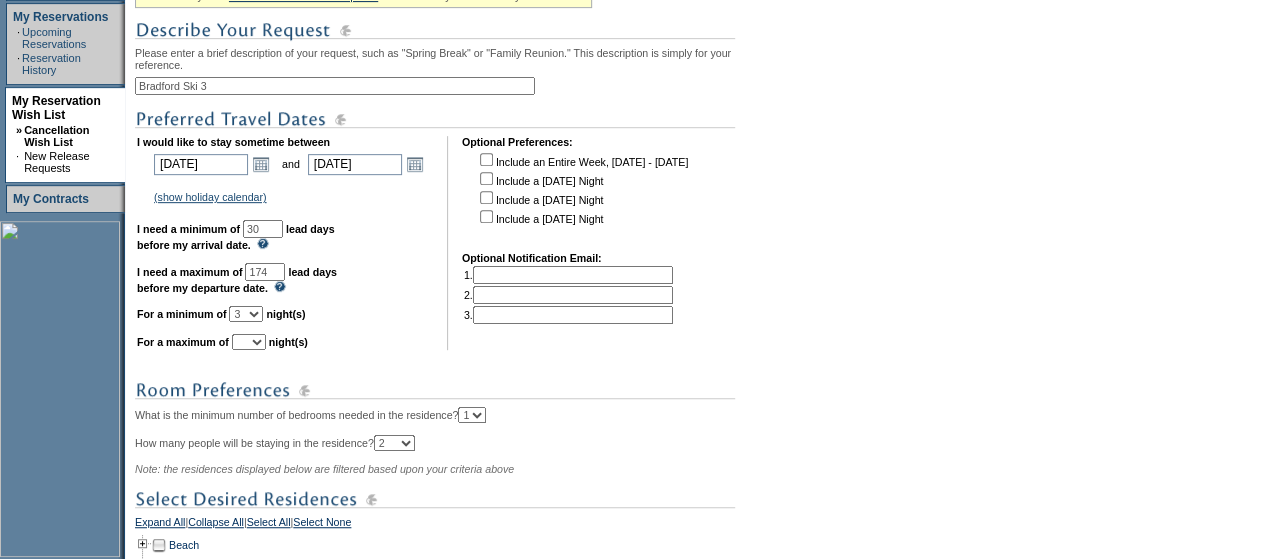 click on "1
2
3
4
5
6
7
8
9
10
11
12
13
14" at bounding box center (246, 314) 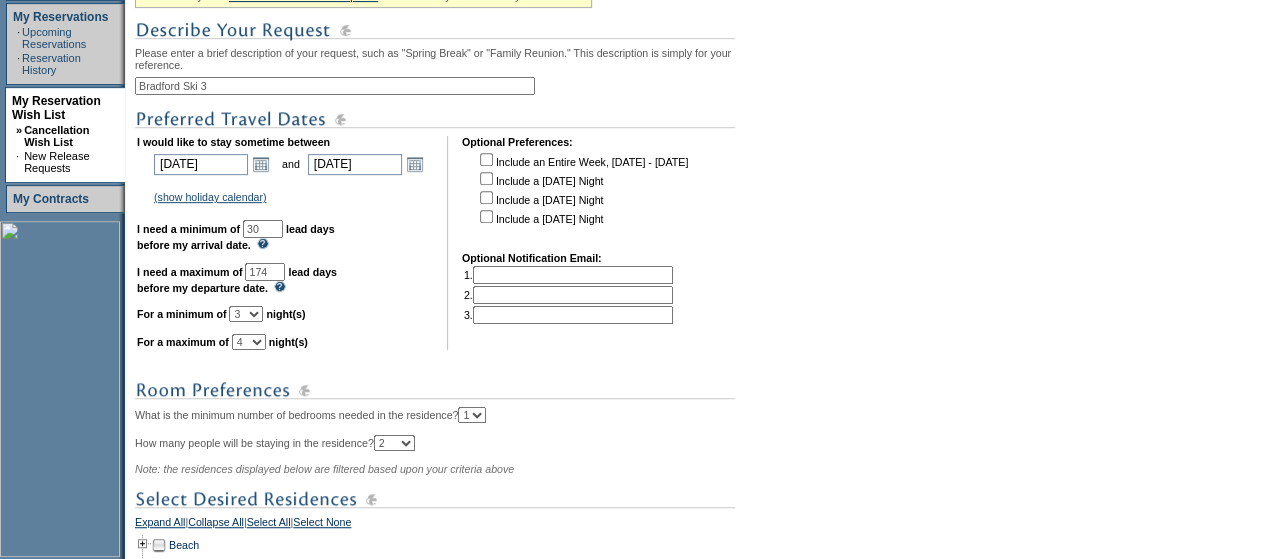 click on "1
2
3
4
5
6
7
8
9
10
11
12
13
14" at bounding box center [249, 342] 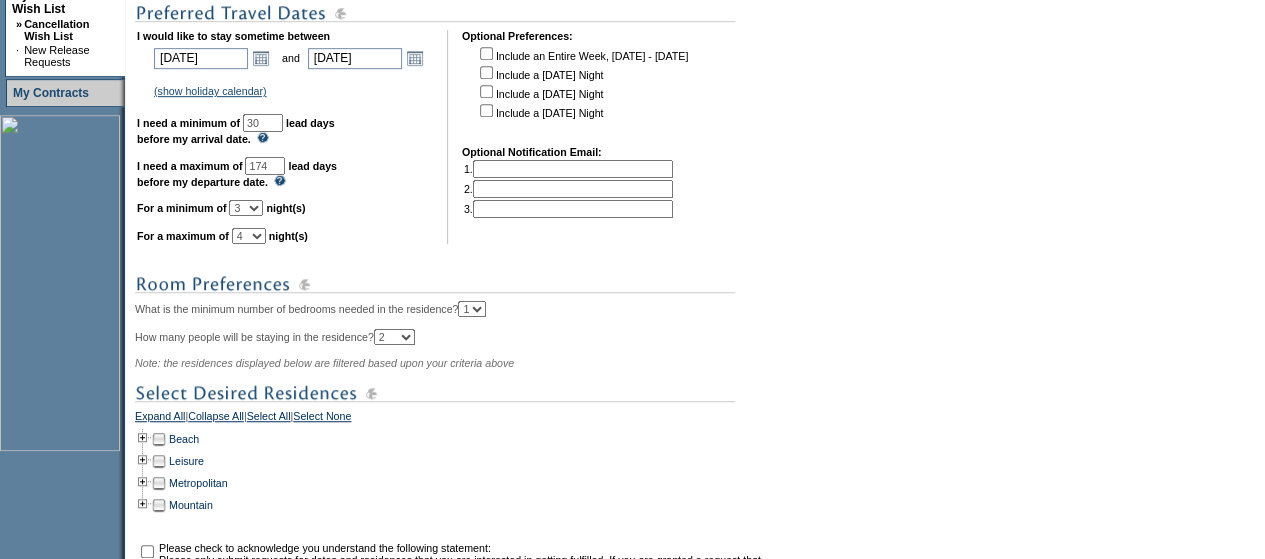 scroll, scrollTop: 533, scrollLeft: 0, axis: vertical 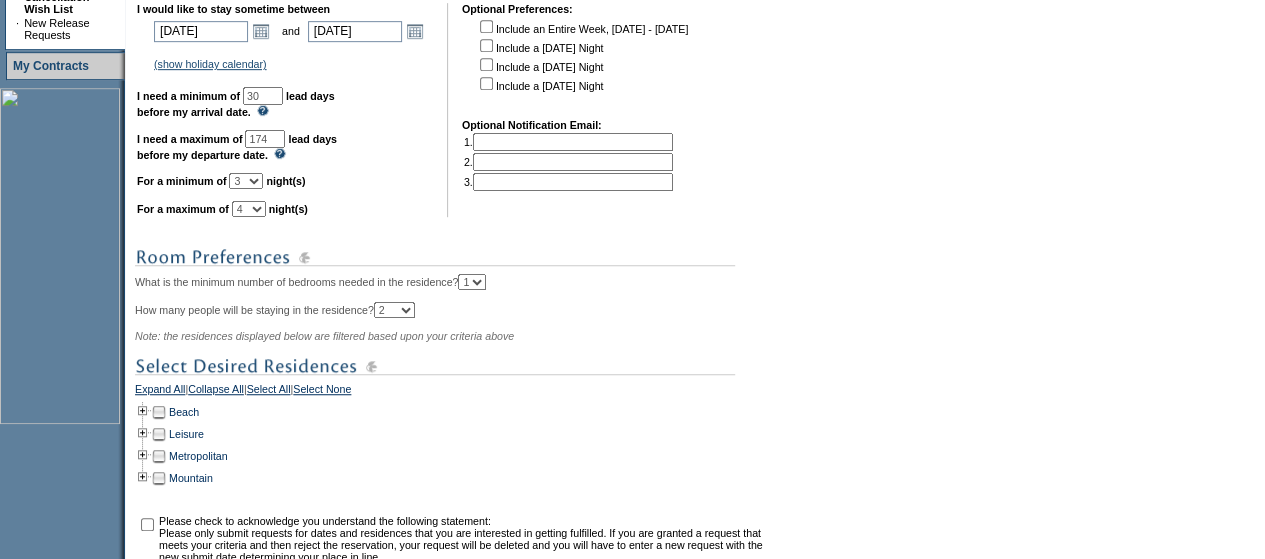 click on "I would like to stay sometime between
[DATE]
[DATE] Open the calendar popup.
<< < [DATE] > >>
S M T W T F S
1 2 3 4 5 6
7 8 9 10 11 12 13
14 15 16 17 18 19 20
21 22 23 24 25 26 27
28 29 30 31
[DATE]
[DATE]
<< <" at bounding box center (285, 110) 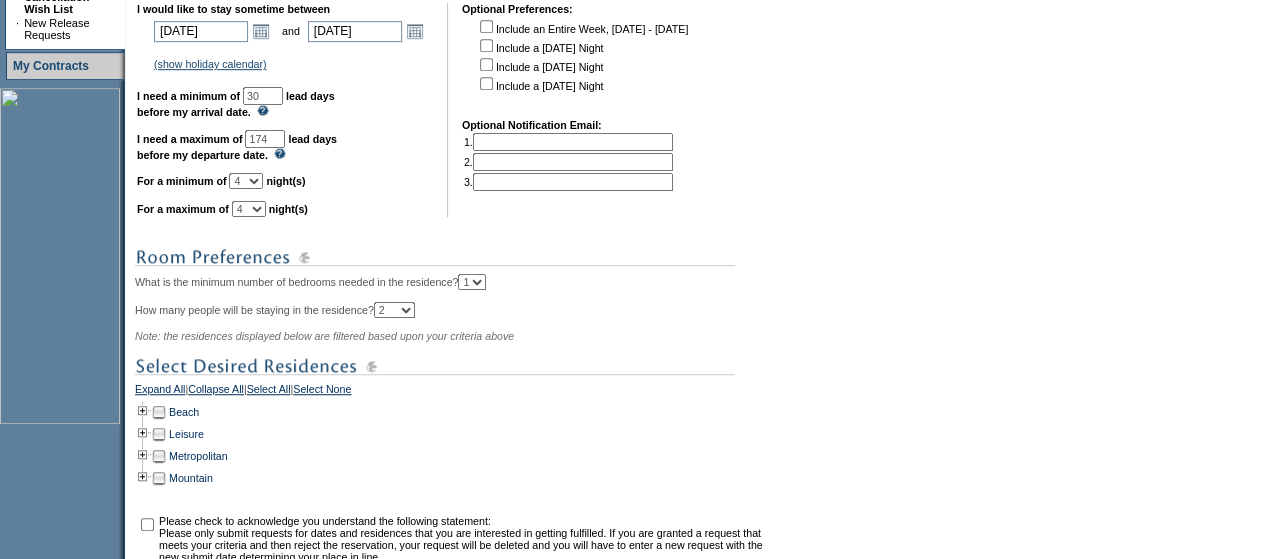click on "1
2
3
4
5
6
7
8
9
10
11
12
13
14" at bounding box center [246, 181] 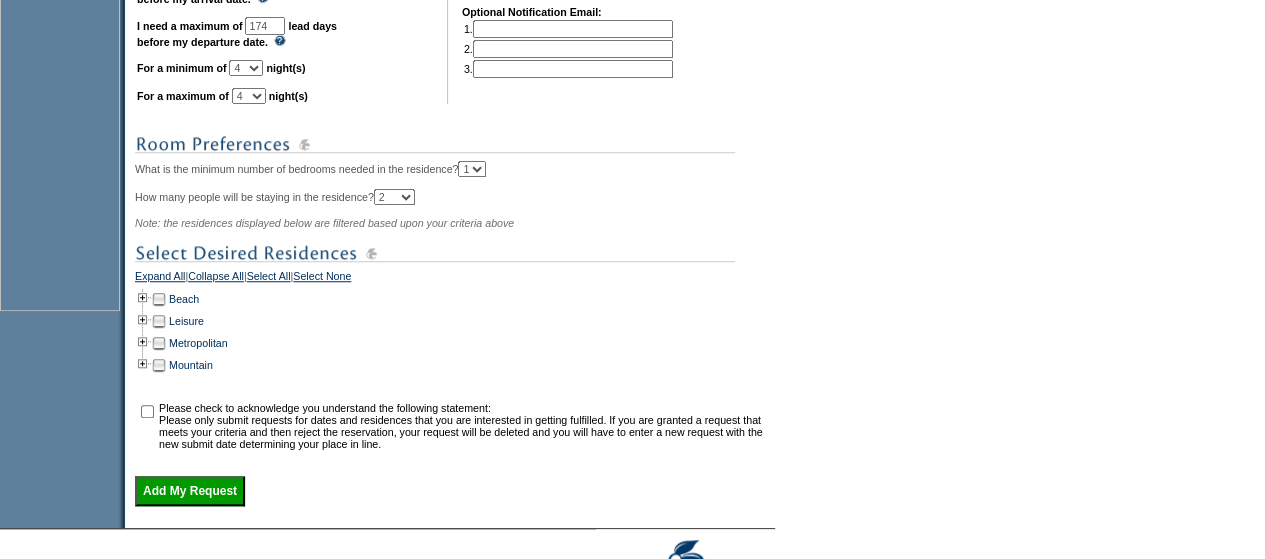 scroll, scrollTop: 733, scrollLeft: 0, axis: vertical 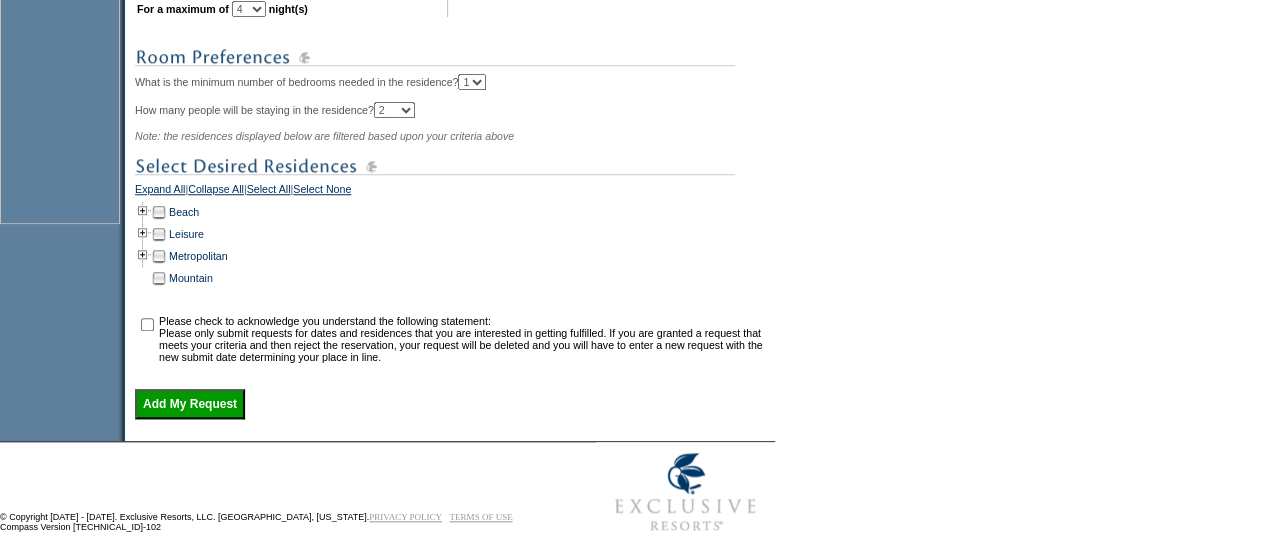 click at bounding box center (143, 278) 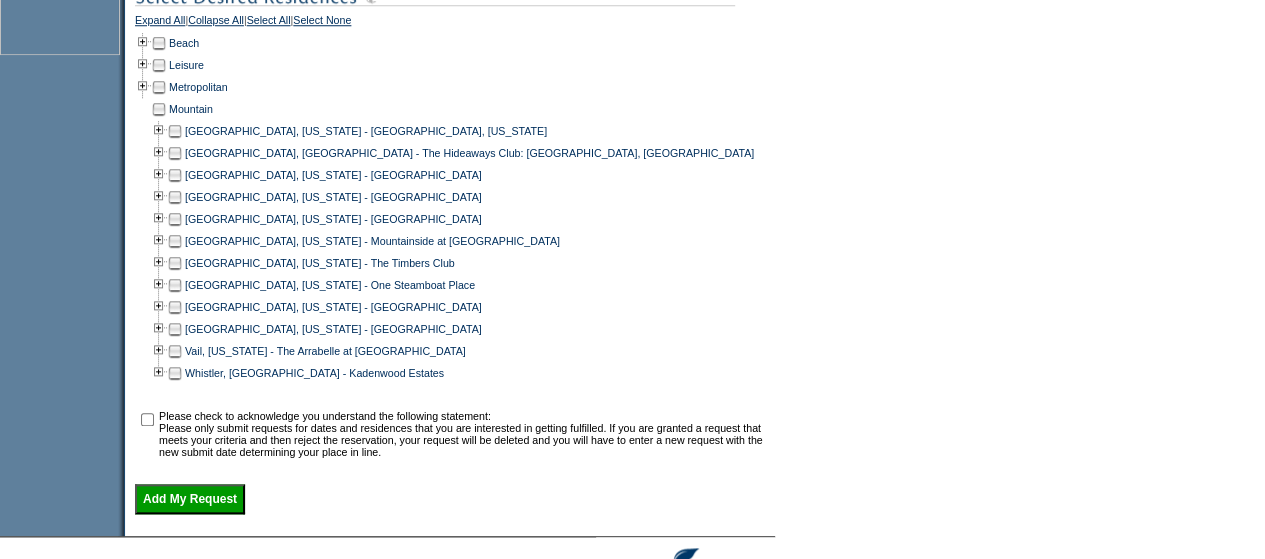 scroll, scrollTop: 1026, scrollLeft: 0, axis: vertical 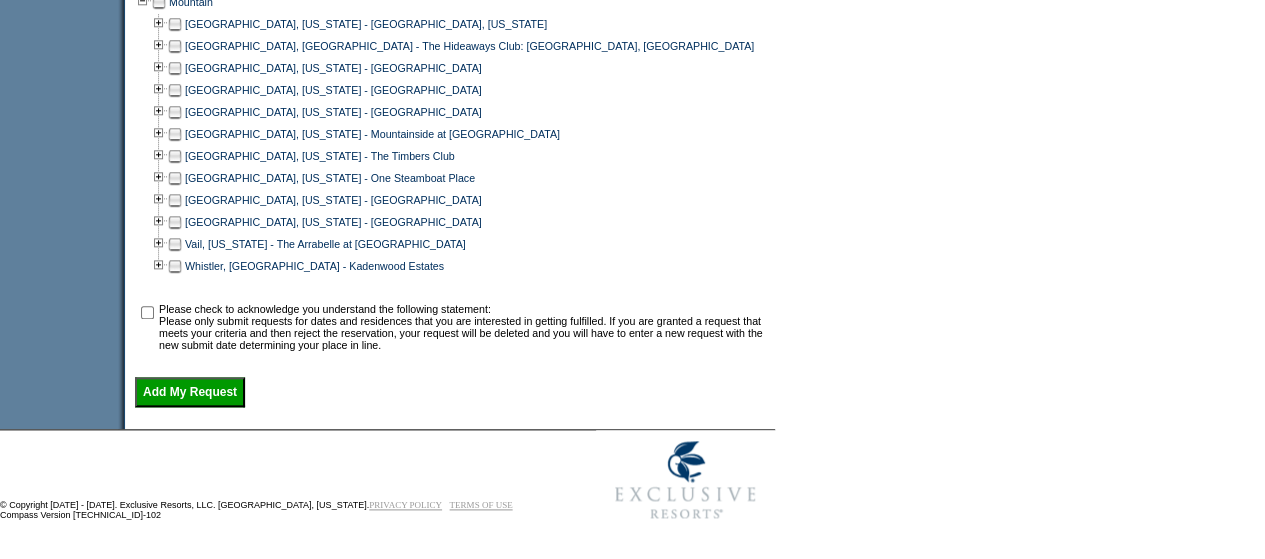 click at bounding box center (175, 222) 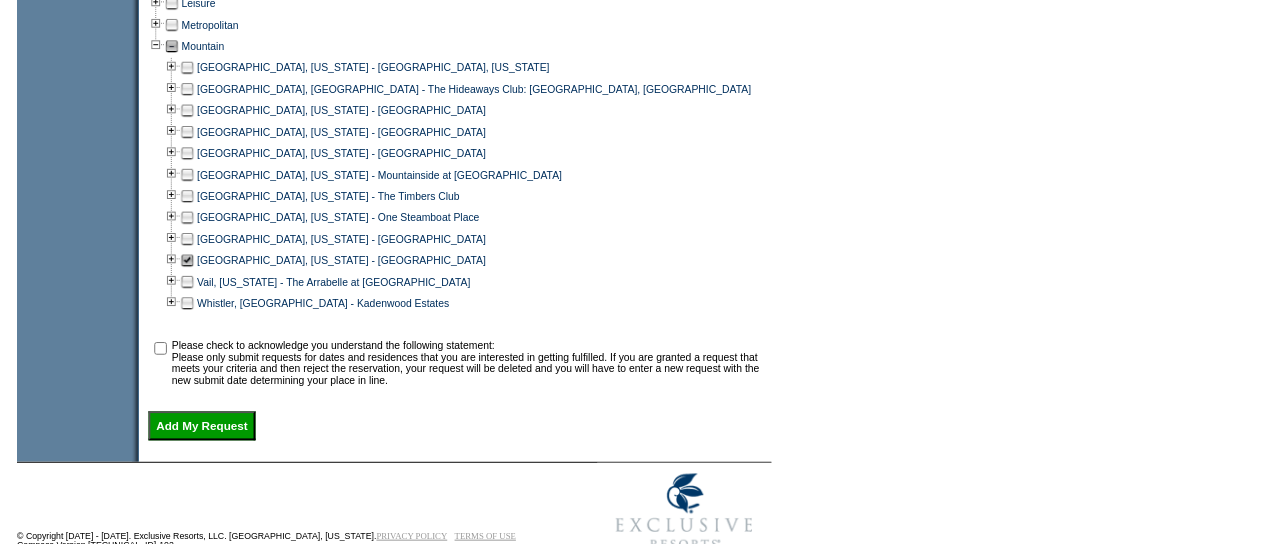 scroll, scrollTop: 892, scrollLeft: 0, axis: vertical 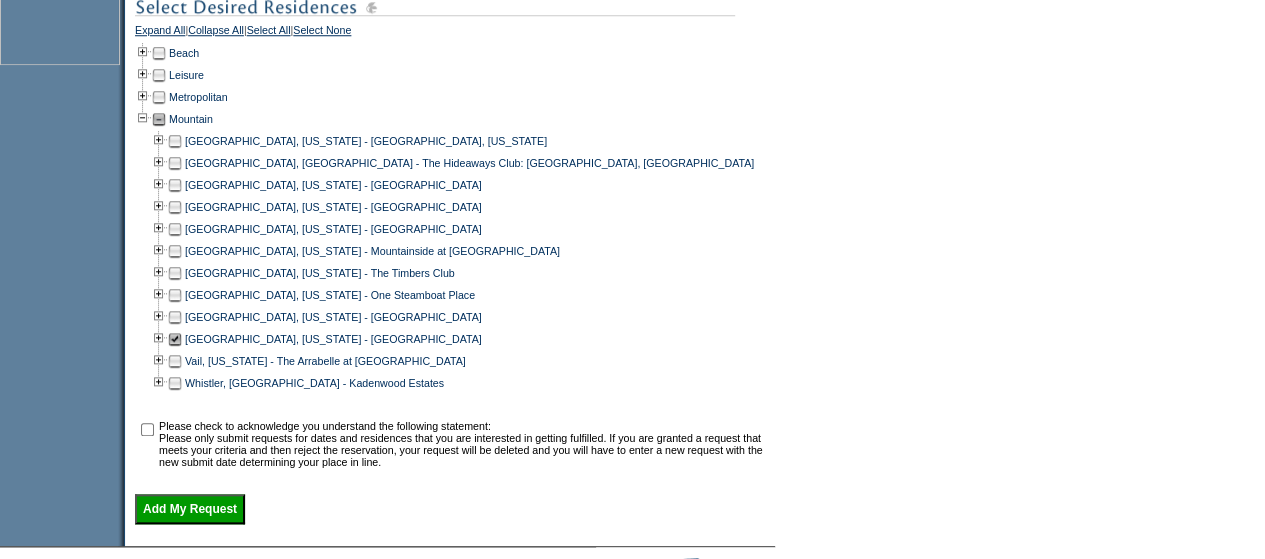 click at bounding box center (175, 361) 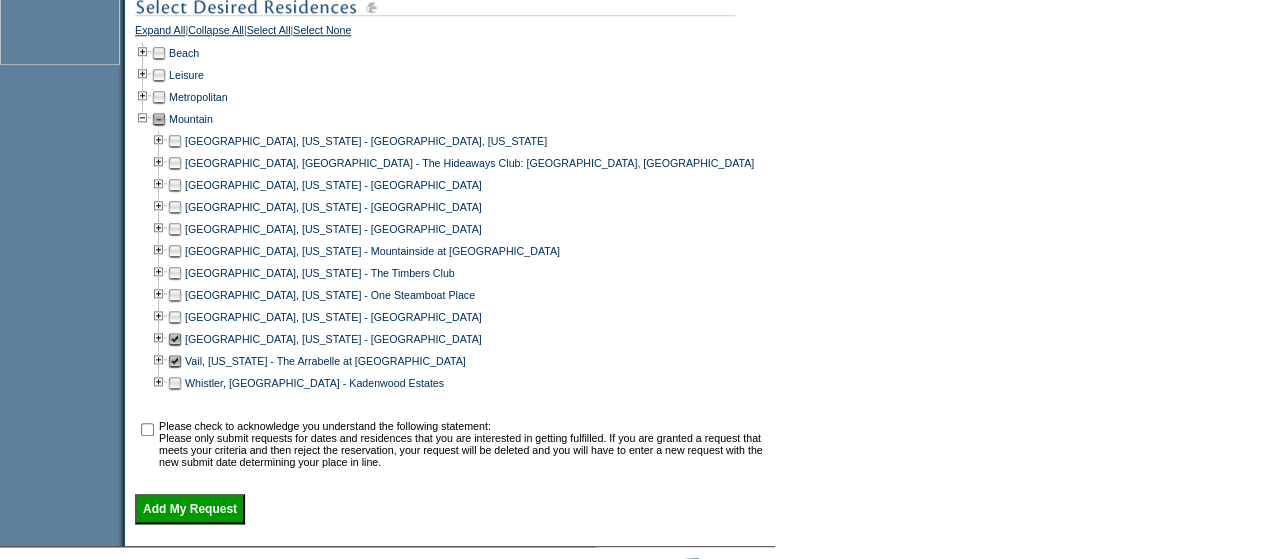 click at bounding box center (147, 444) 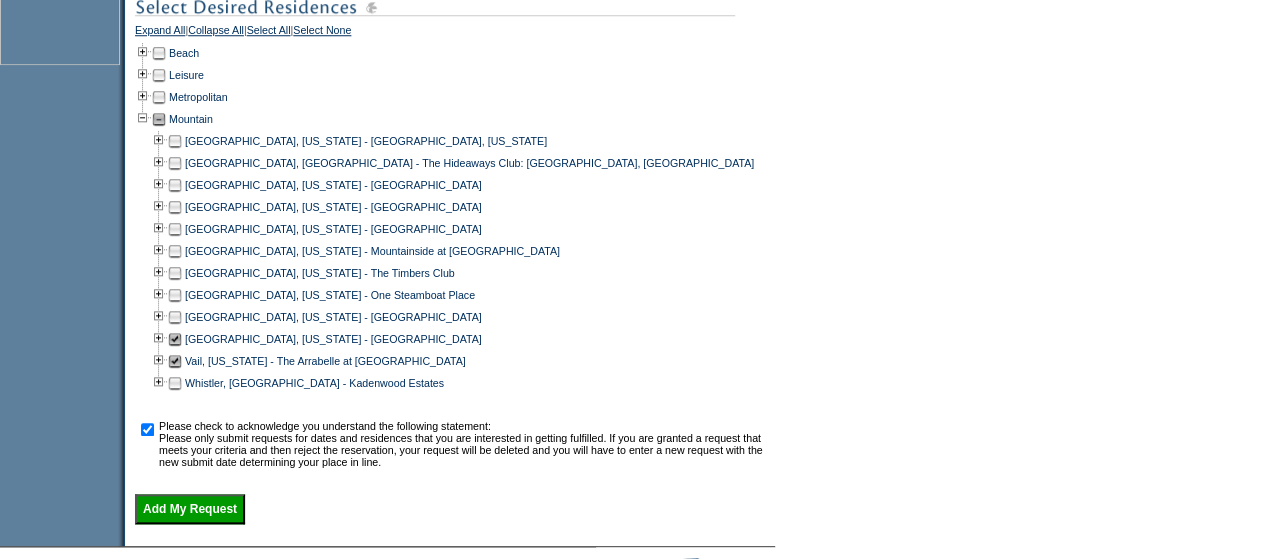 click on "You are acting on behalf of:  [PERSON_NAME]
Clear
You currently have
6 cancellation wish list requests
<" at bounding box center (450, -42) 